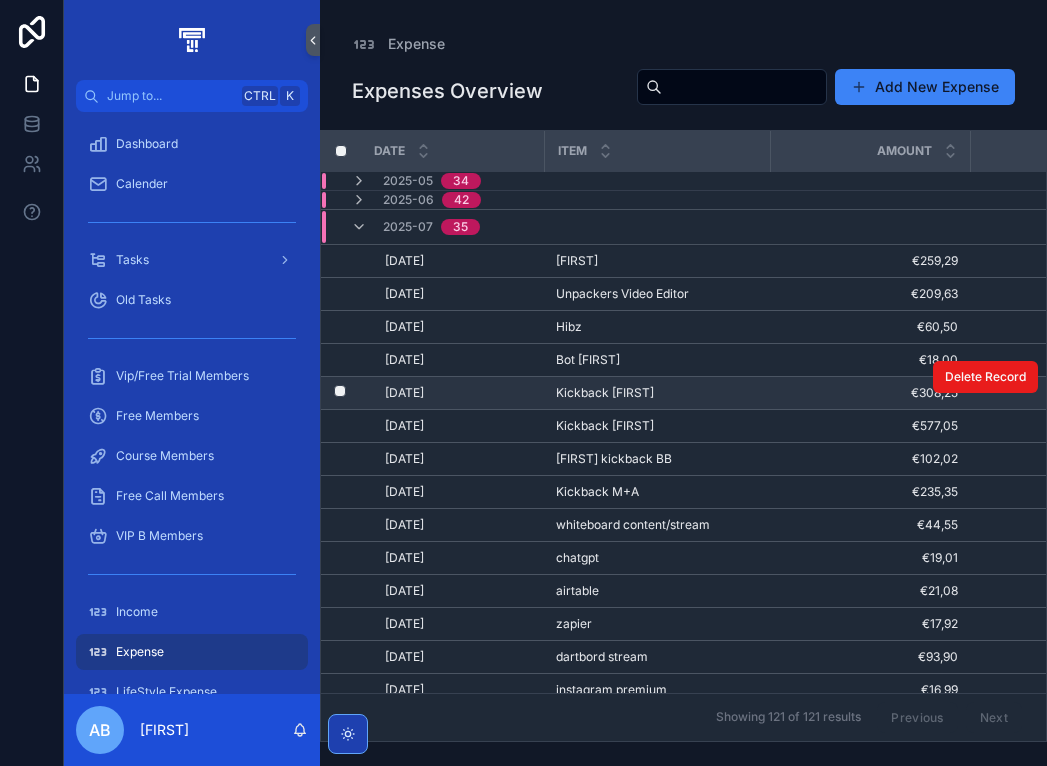 scroll, scrollTop: 0, scrollLeft: 0, axis: both 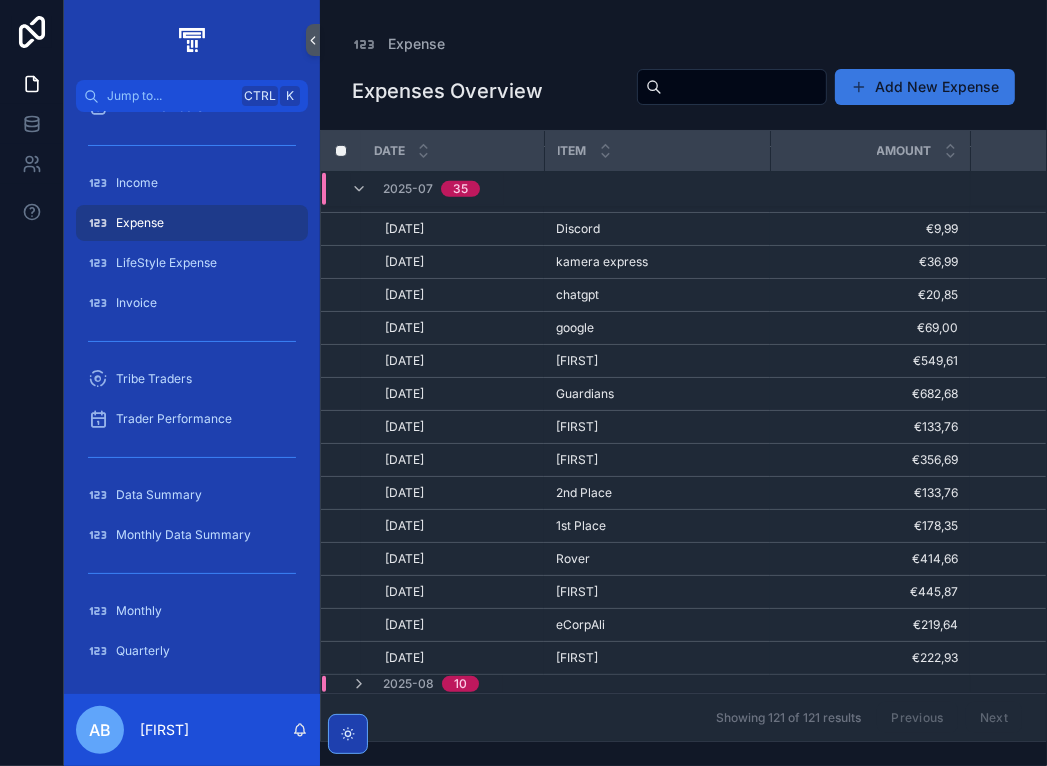 click on "Add New Expense" at bounding box center [925, 87] 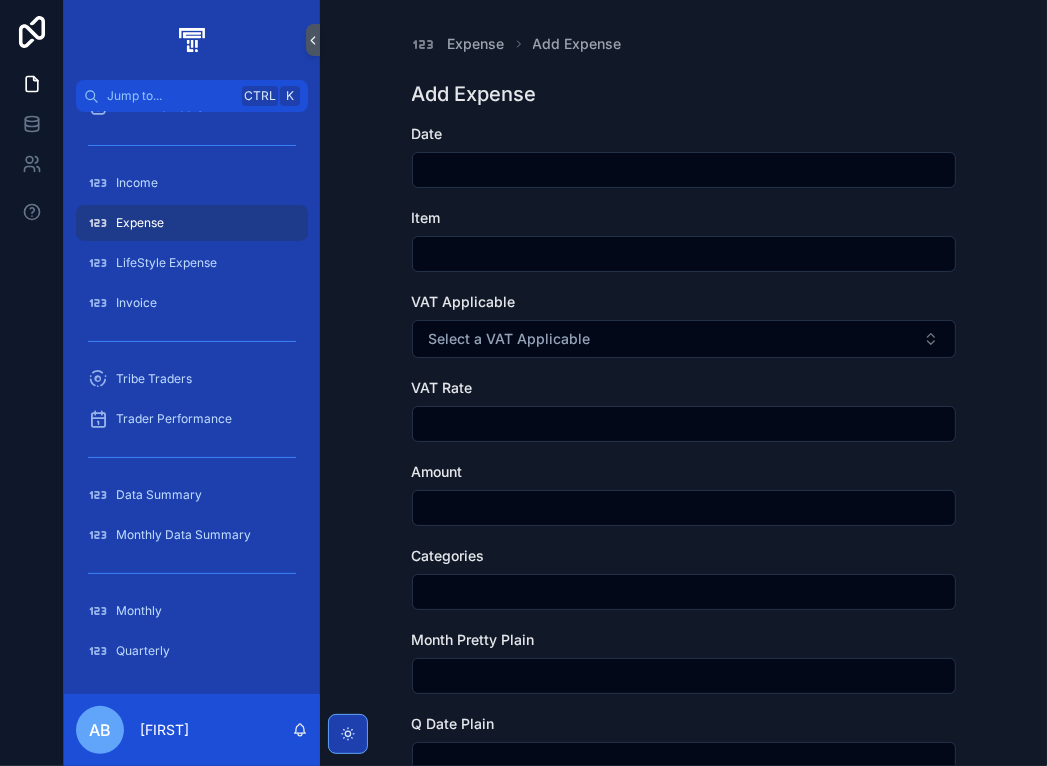 click at bounding box center [684, 170] 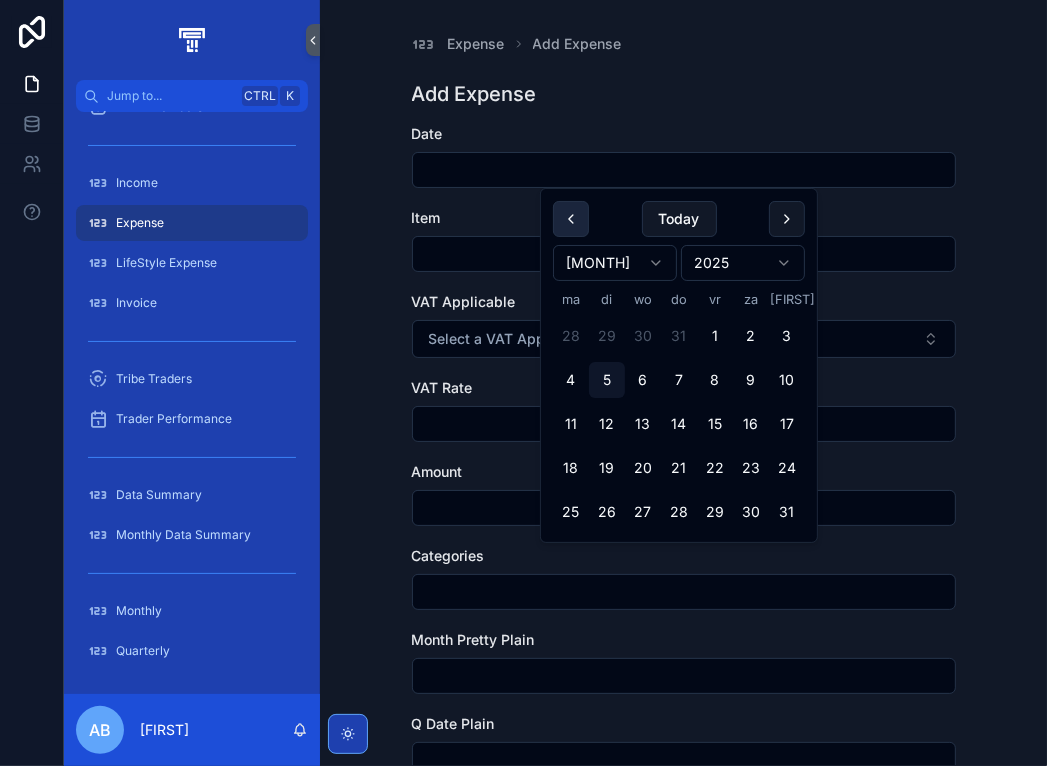 click at bounding box center [571, 219] 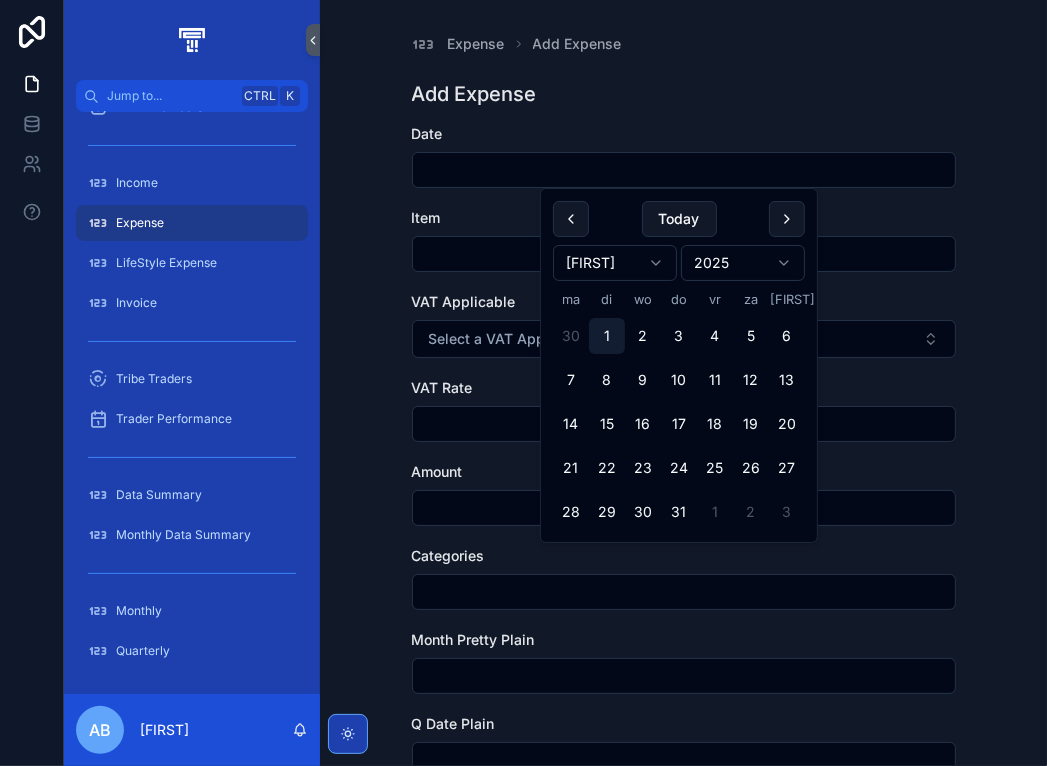 click on "1" at bounding box center (607, 336) 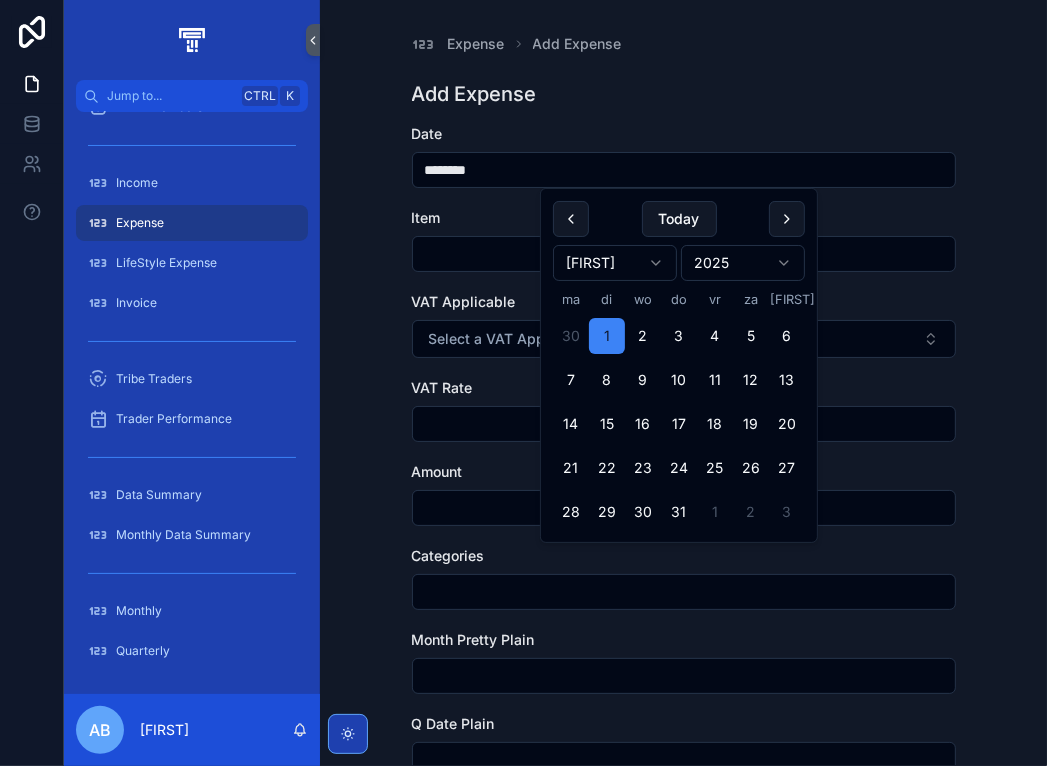 click at bounding box center (684, 254) 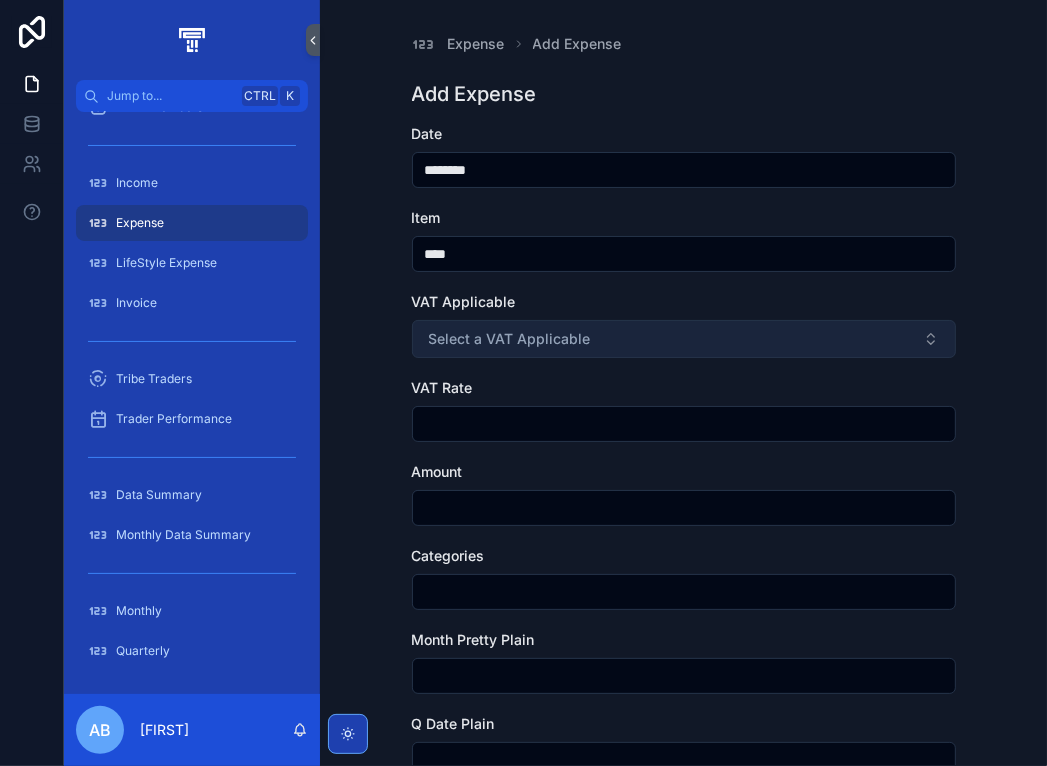 type on "****" 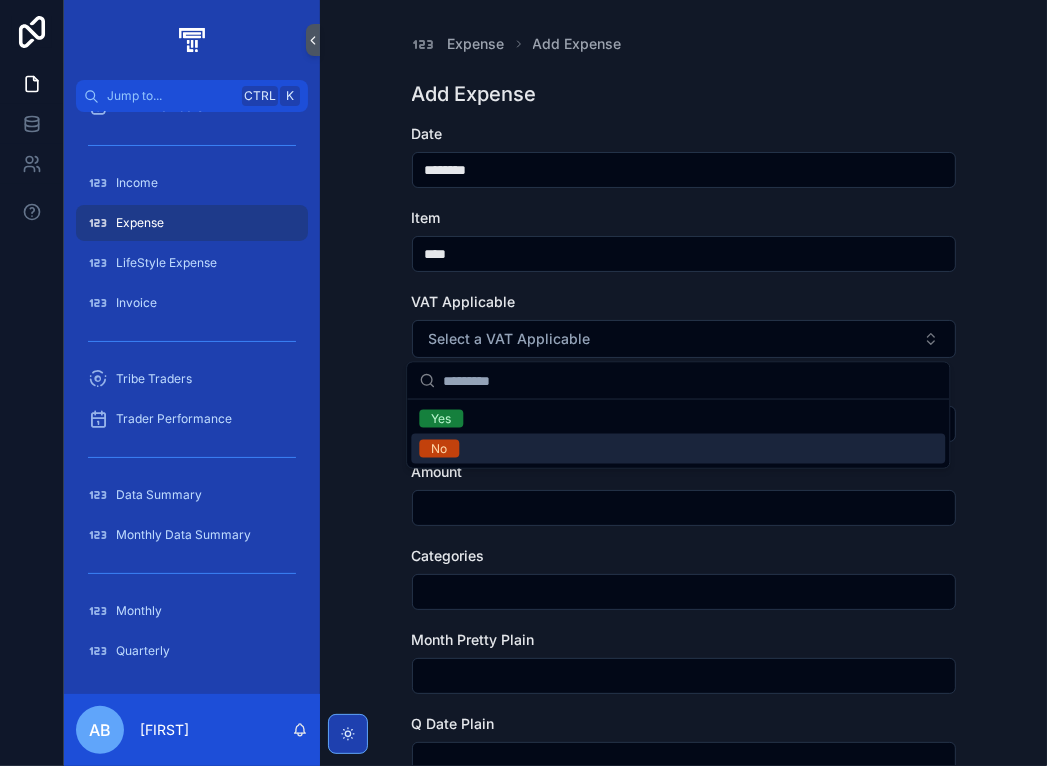 click on "No" at bounding box center (678, 449) 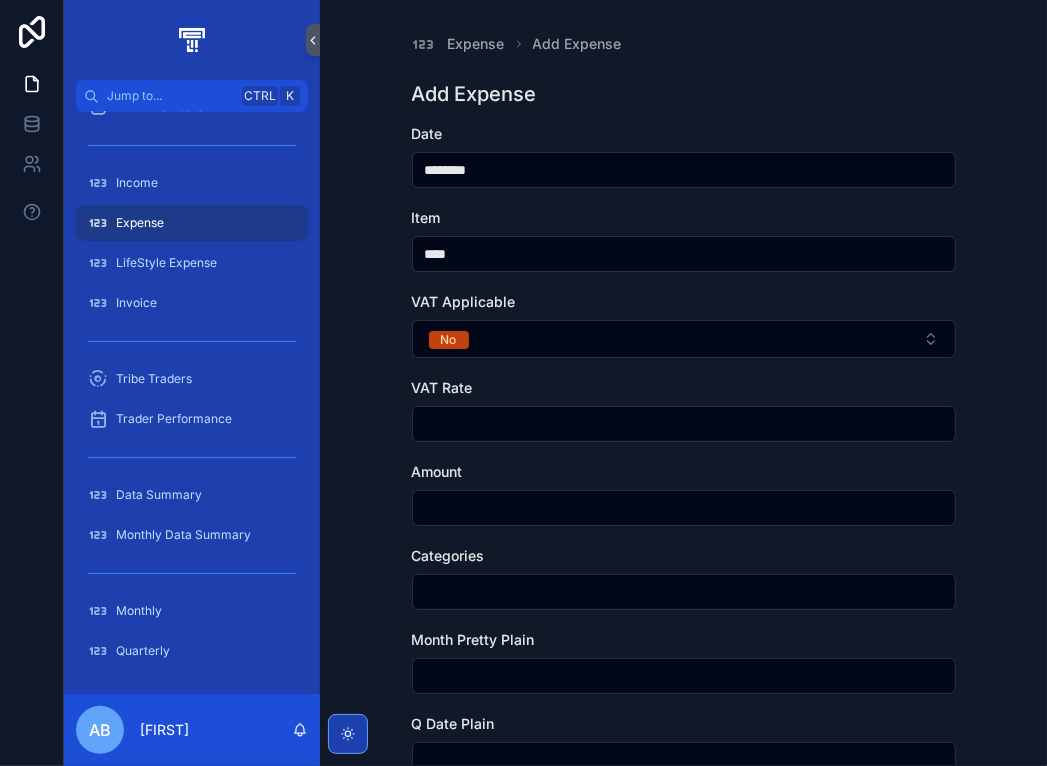 click at bounding box center [684, 424] 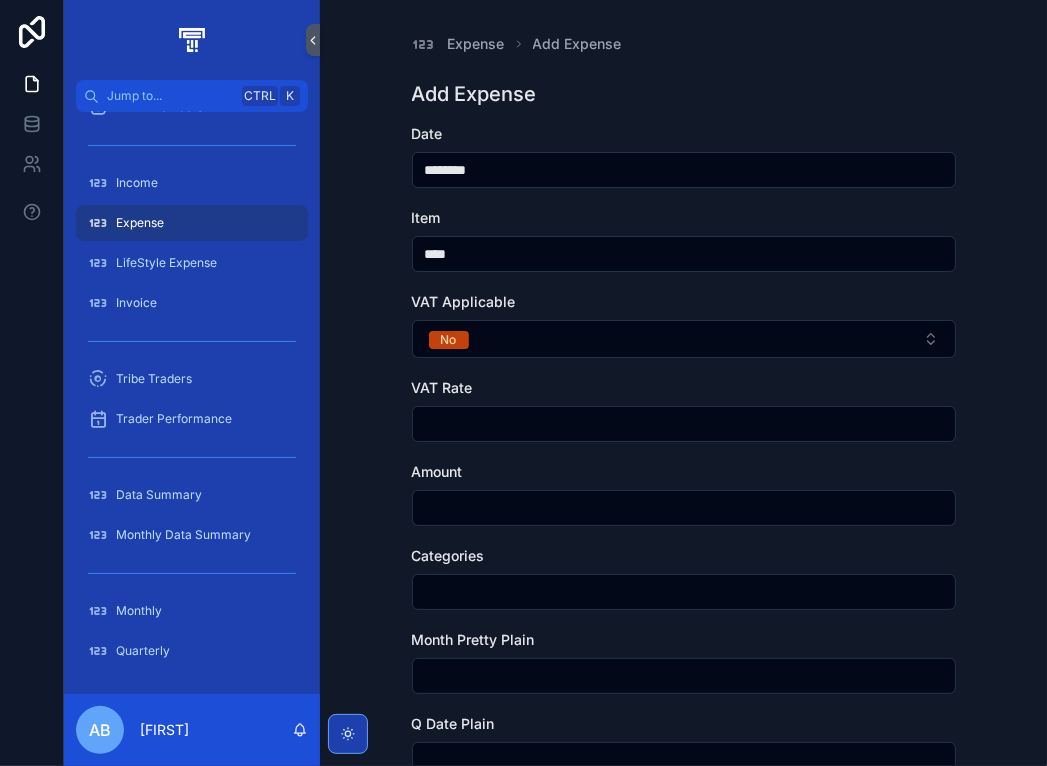 click at bounding box center [684, 508] 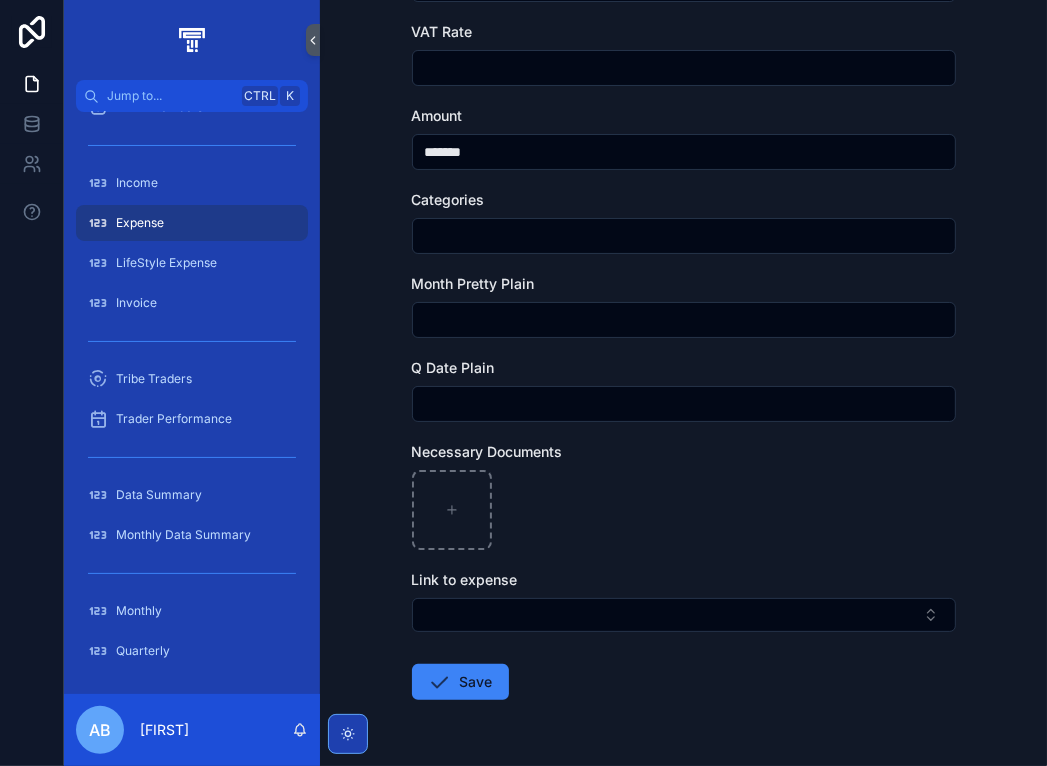 scroll, scrollTop: 400, scrollLeft: 0, axis: vertical 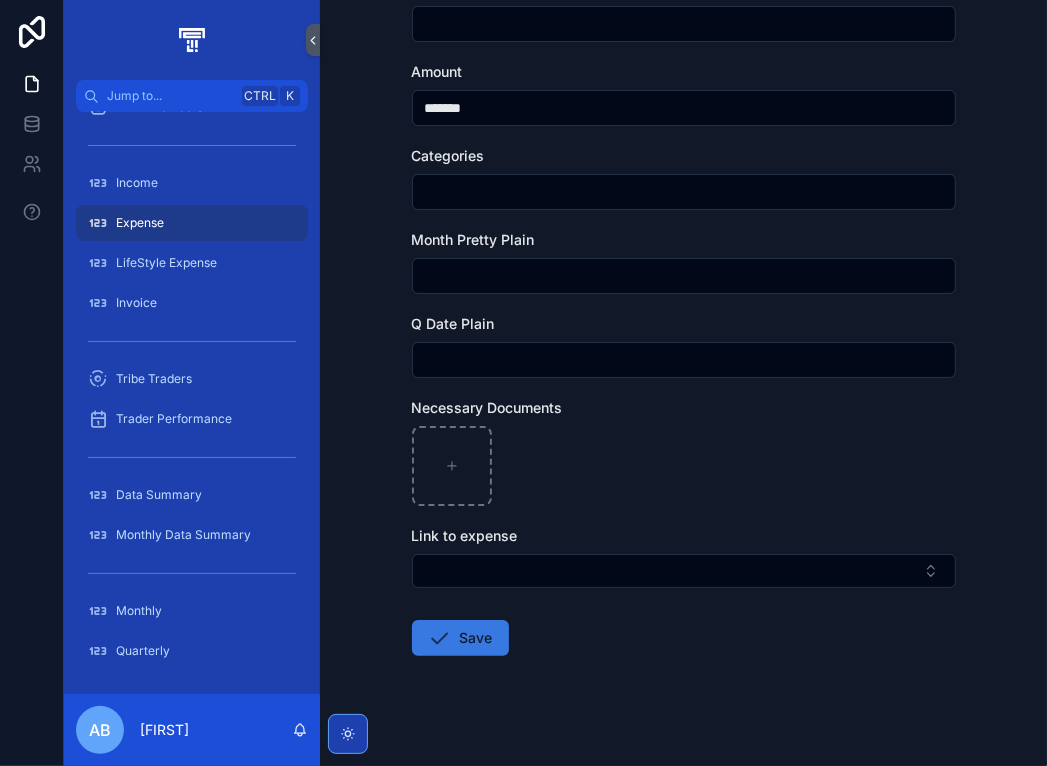 type on "*******" 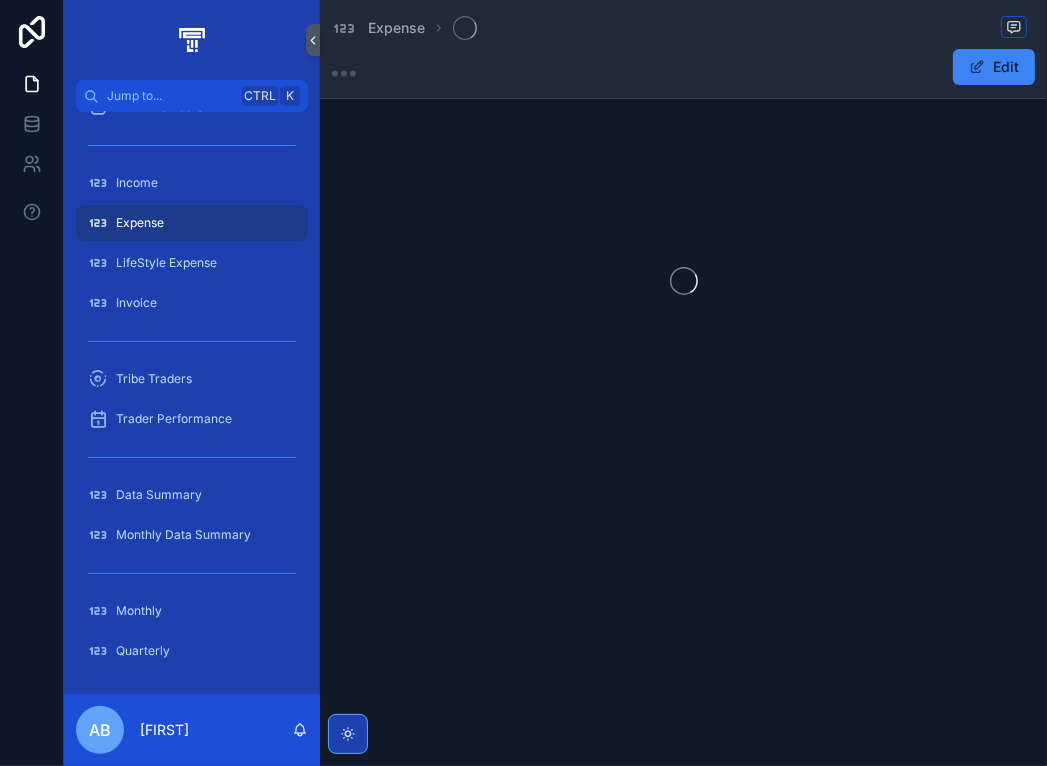 scroll, scrollTop: 0, scrollLeft: 0, axis: both 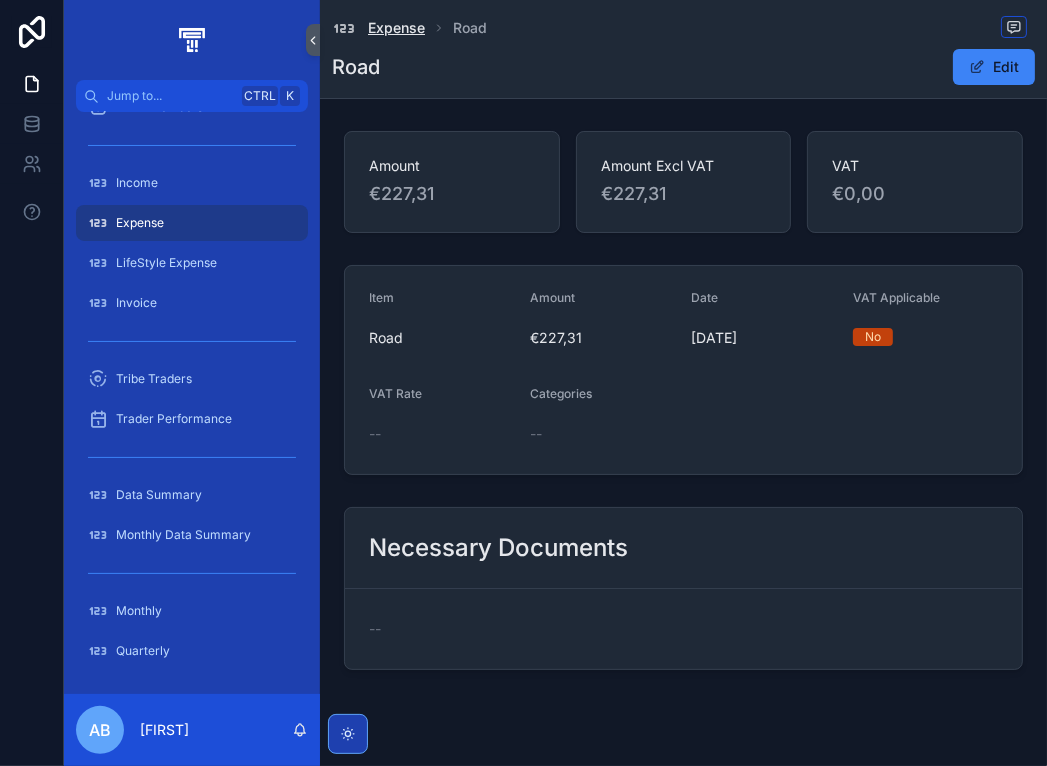 click on "Expense" at bounding box center [396, 28] 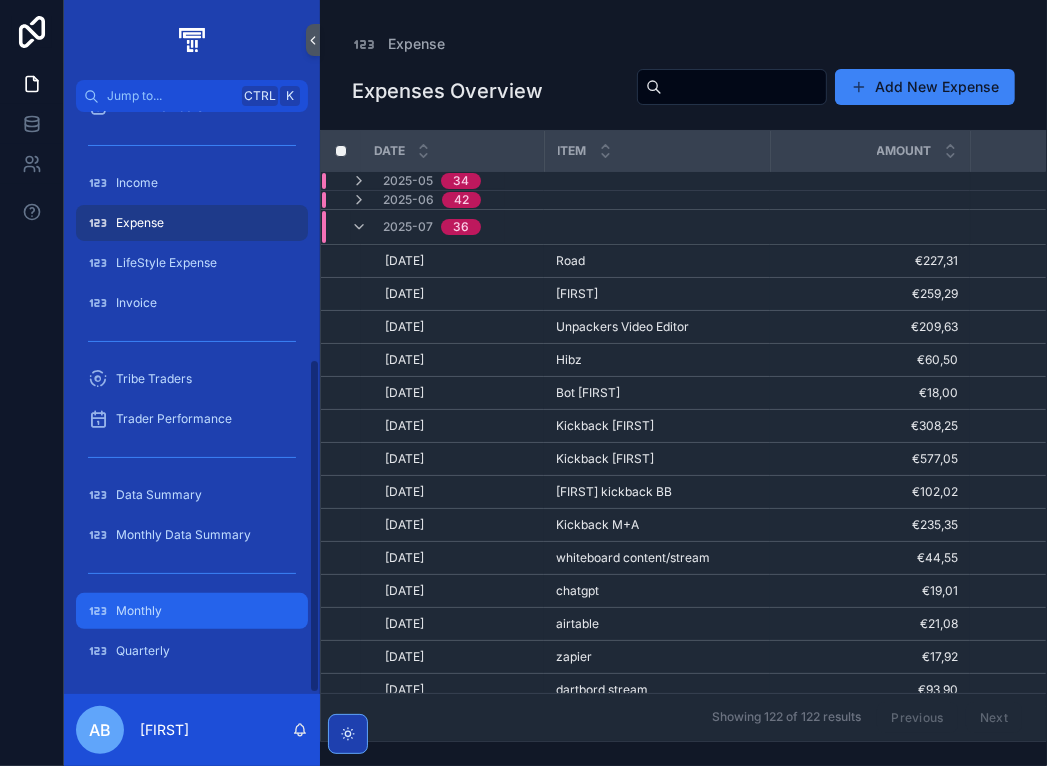 click on "Monthly" at bounding box center (192, 611) 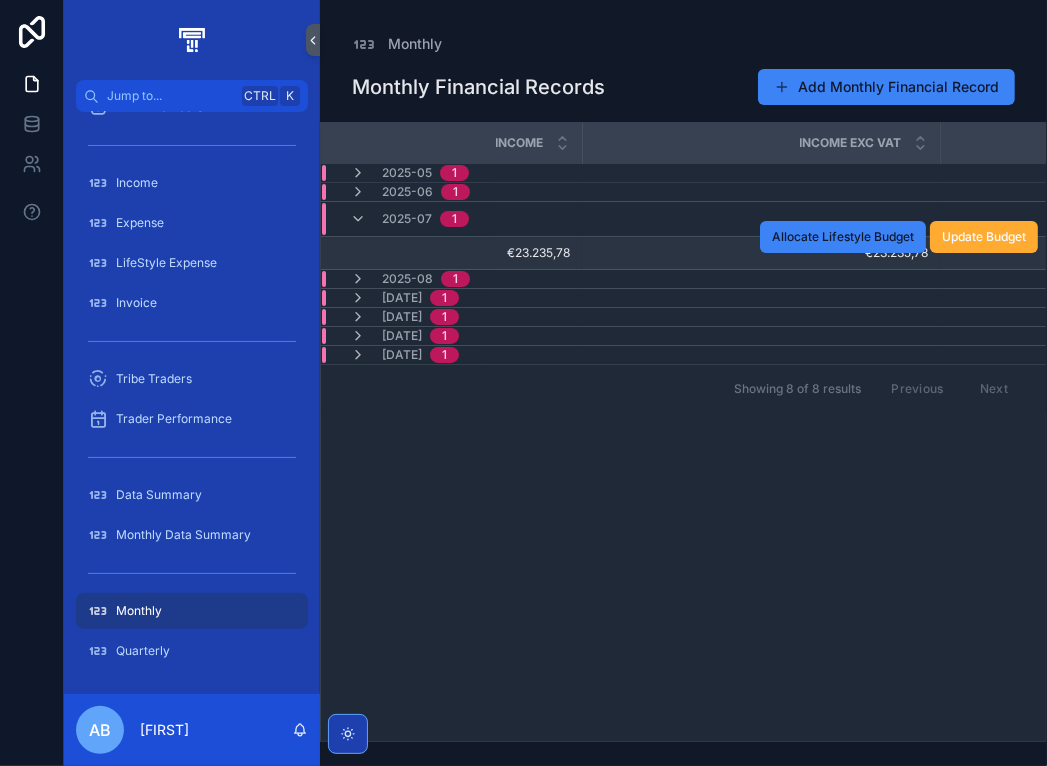 click on "€23.235,78 €23.235,78" at bounding box center (761, 253) 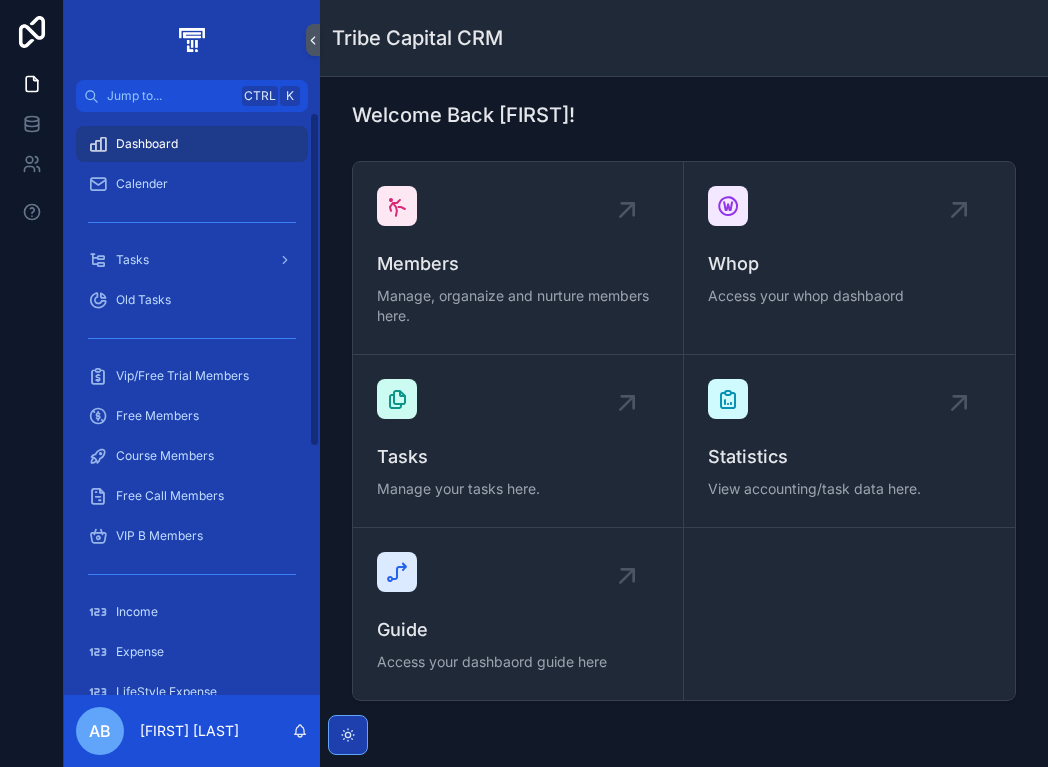 scroll, scrollTop: 0, scrollLeft: 0, axis: both 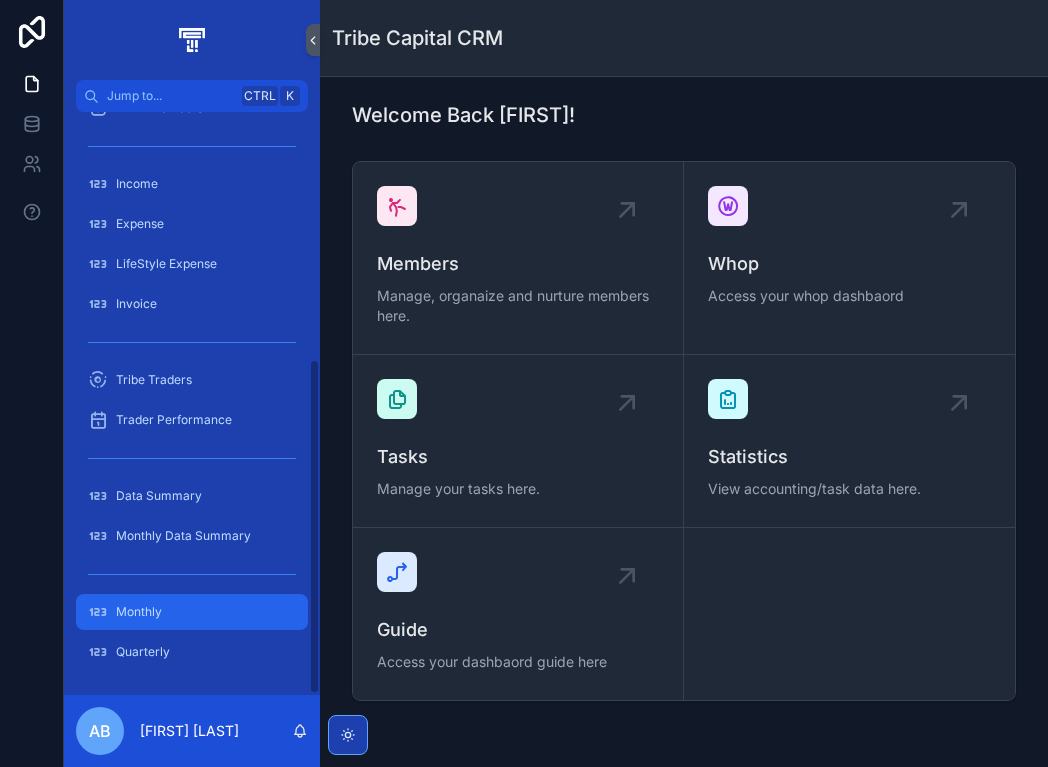 click on "Monthly" at bounding box center [192, 612] 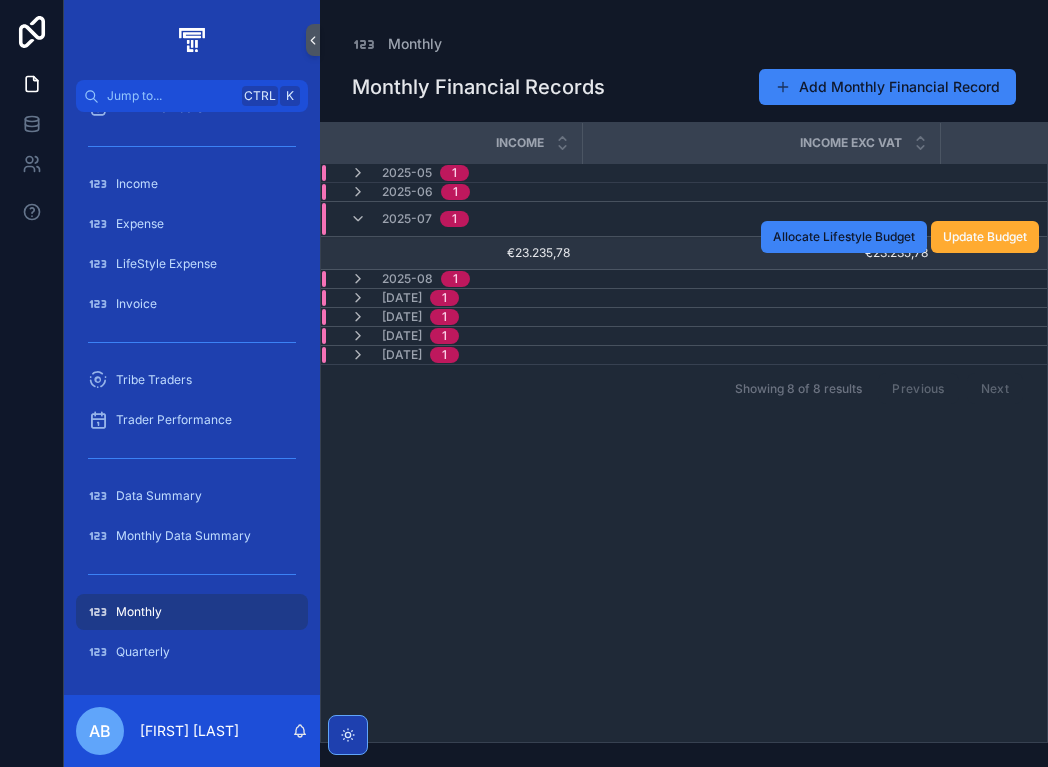 click on "€23.235,78 €23.235,78" at bounding box center (761, 253) 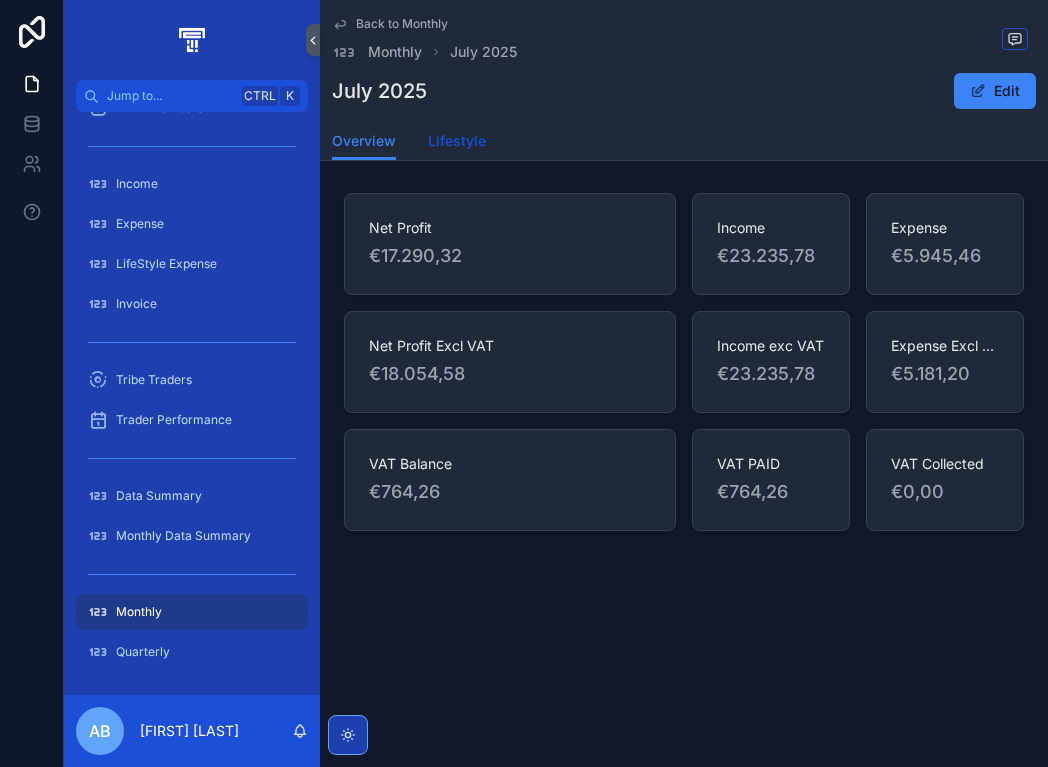 click on "Lifestyle" at bounding box center (457, 141) 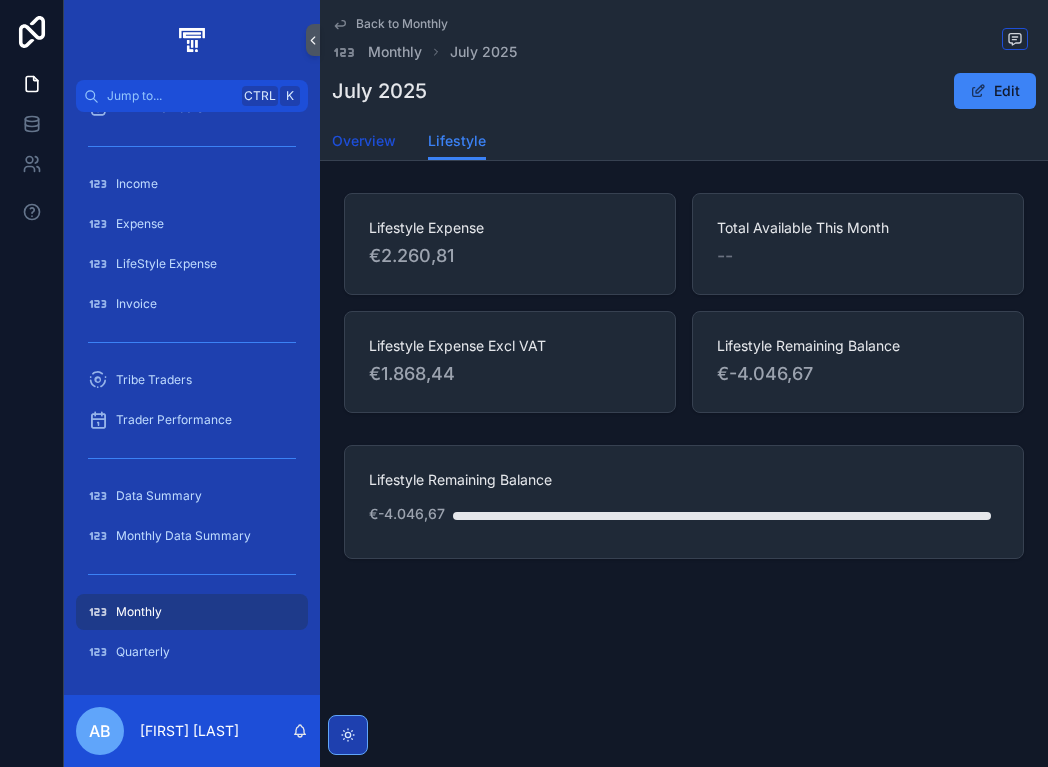 click on "Overview" at bounding box center (364, 141) 